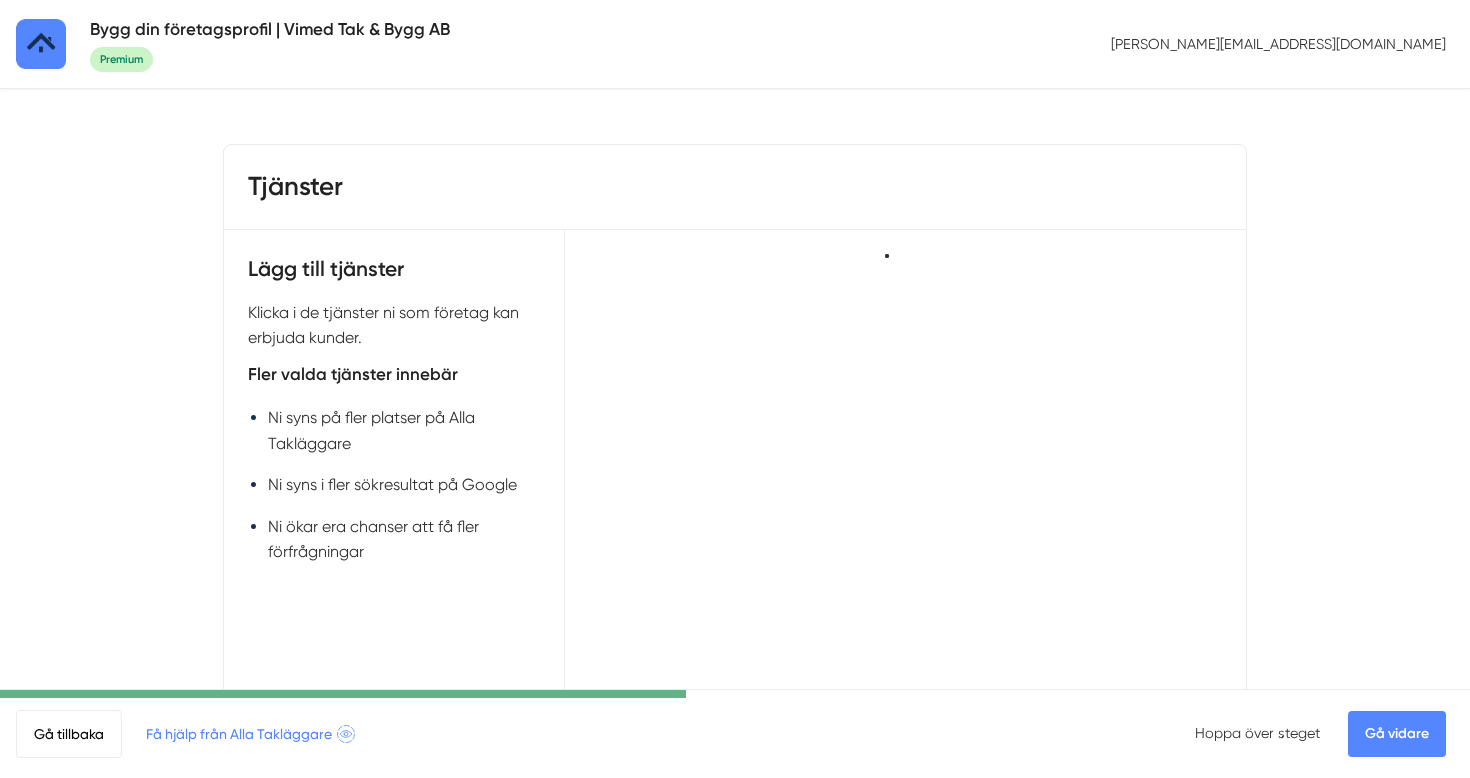scroll, scrollTop: 0, scrollLeft: 0, axis: both 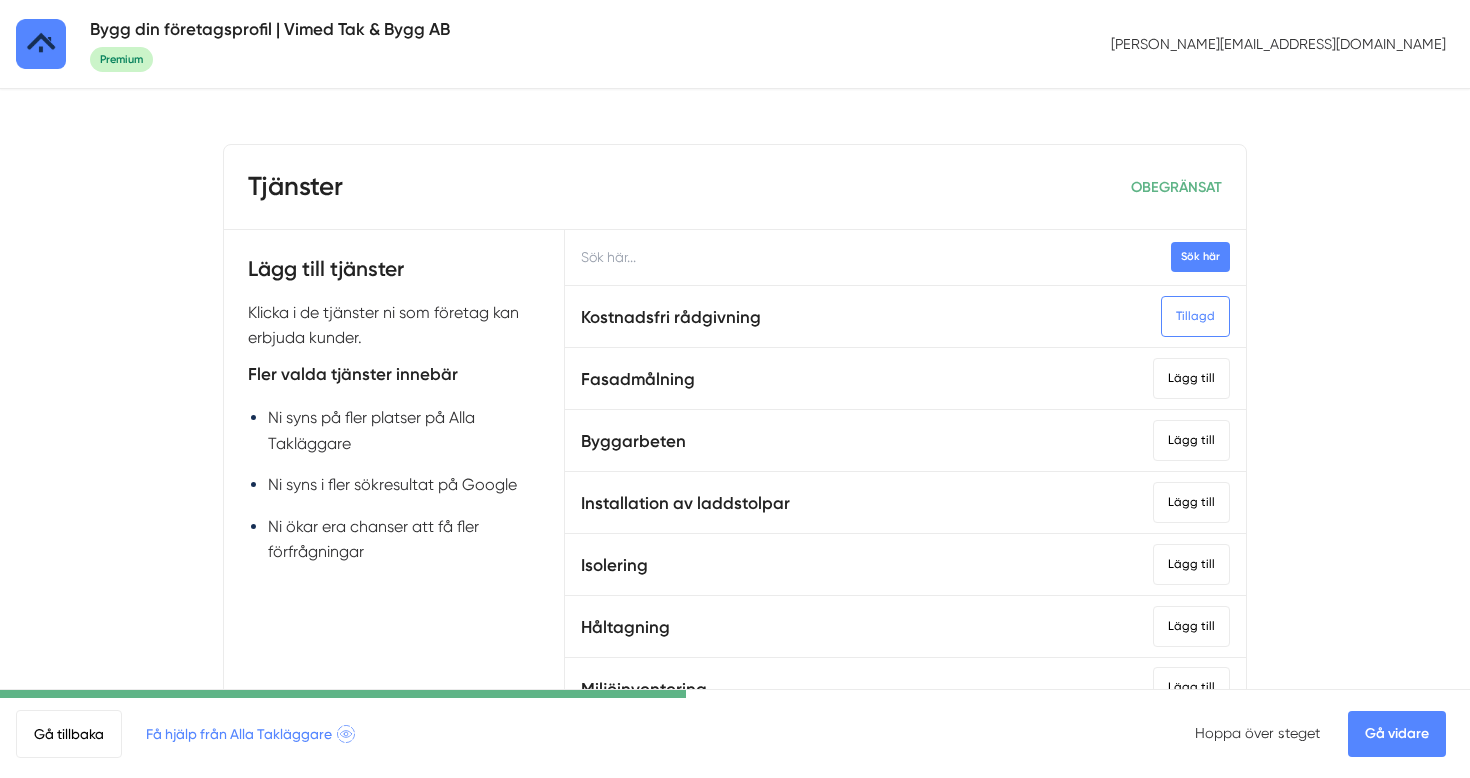 click at bounding box center [905, 257] 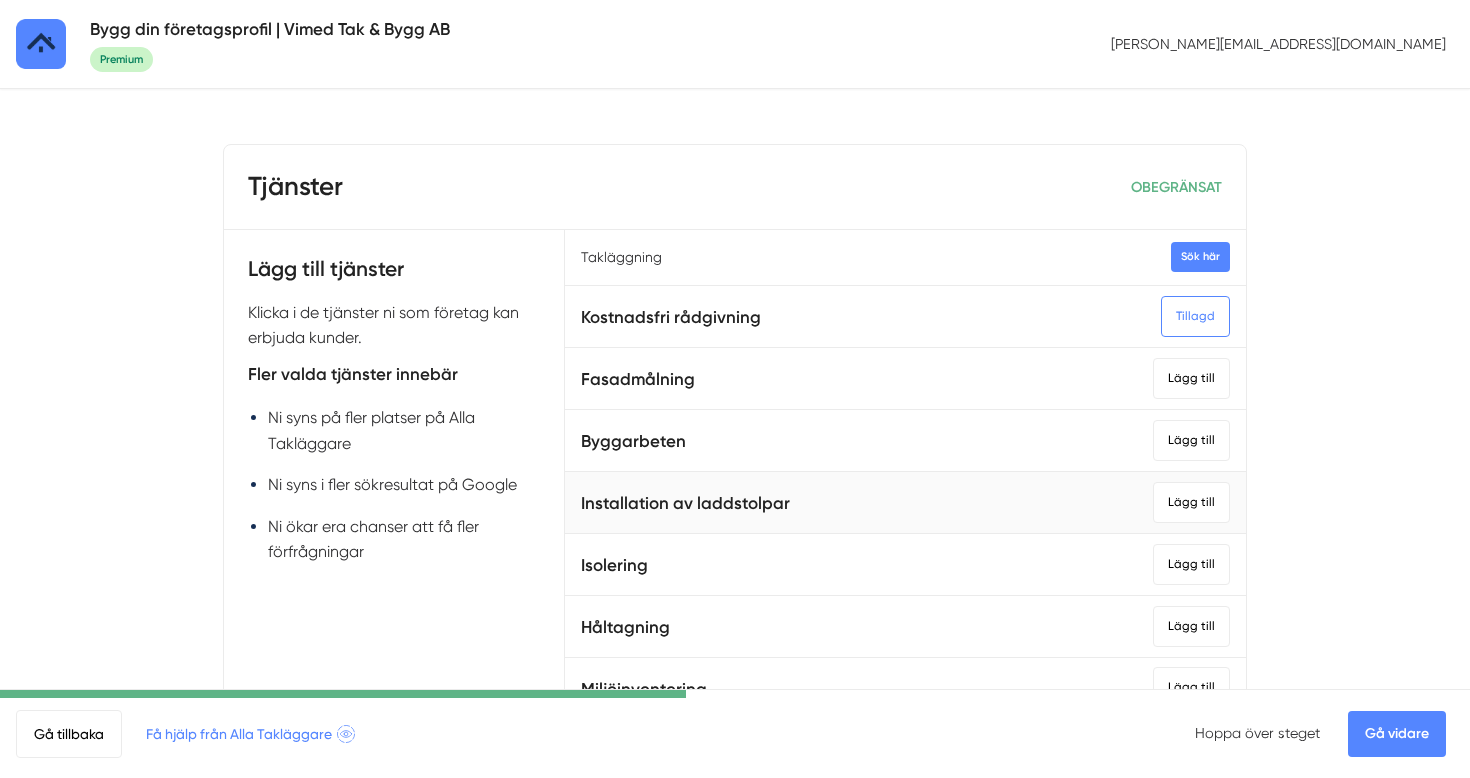 scroll, scrollTop: 152, scrollLeft: 0, axis: vertical 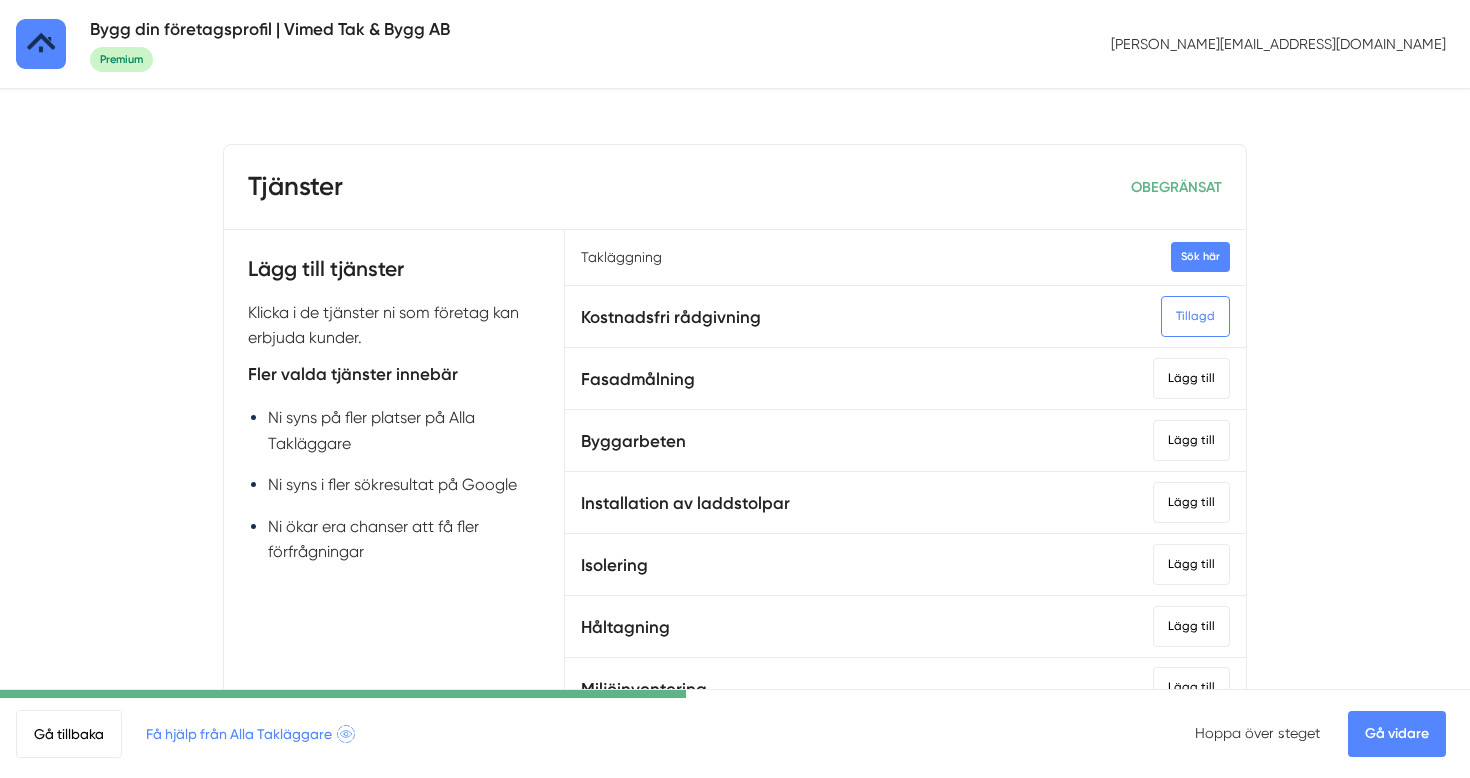 click on "Takläggning" at bounding box center [905, 257] 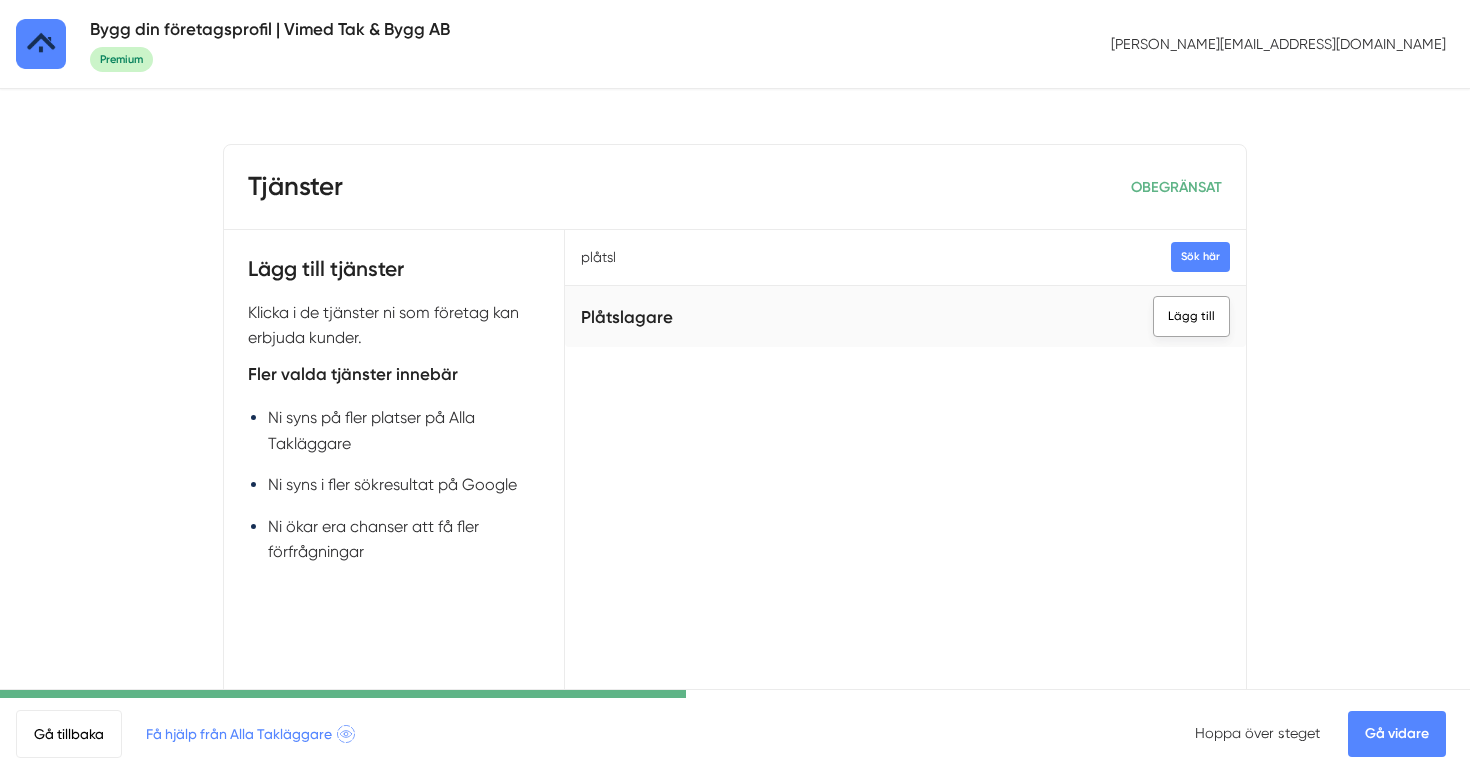 click on "Lägg till" at bounding box center (1191, 316) 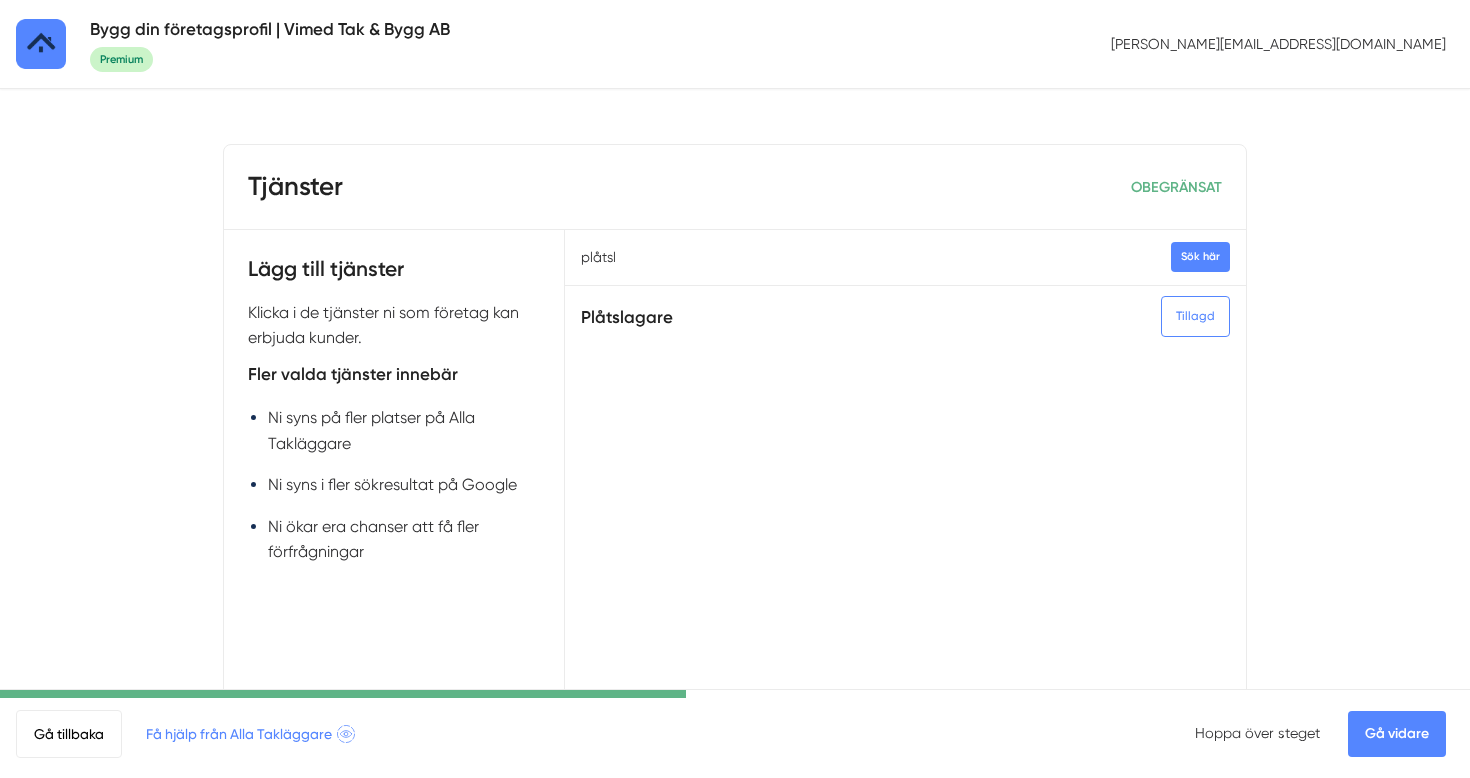 click on "plåtsl" at bounding box center (905, 257) 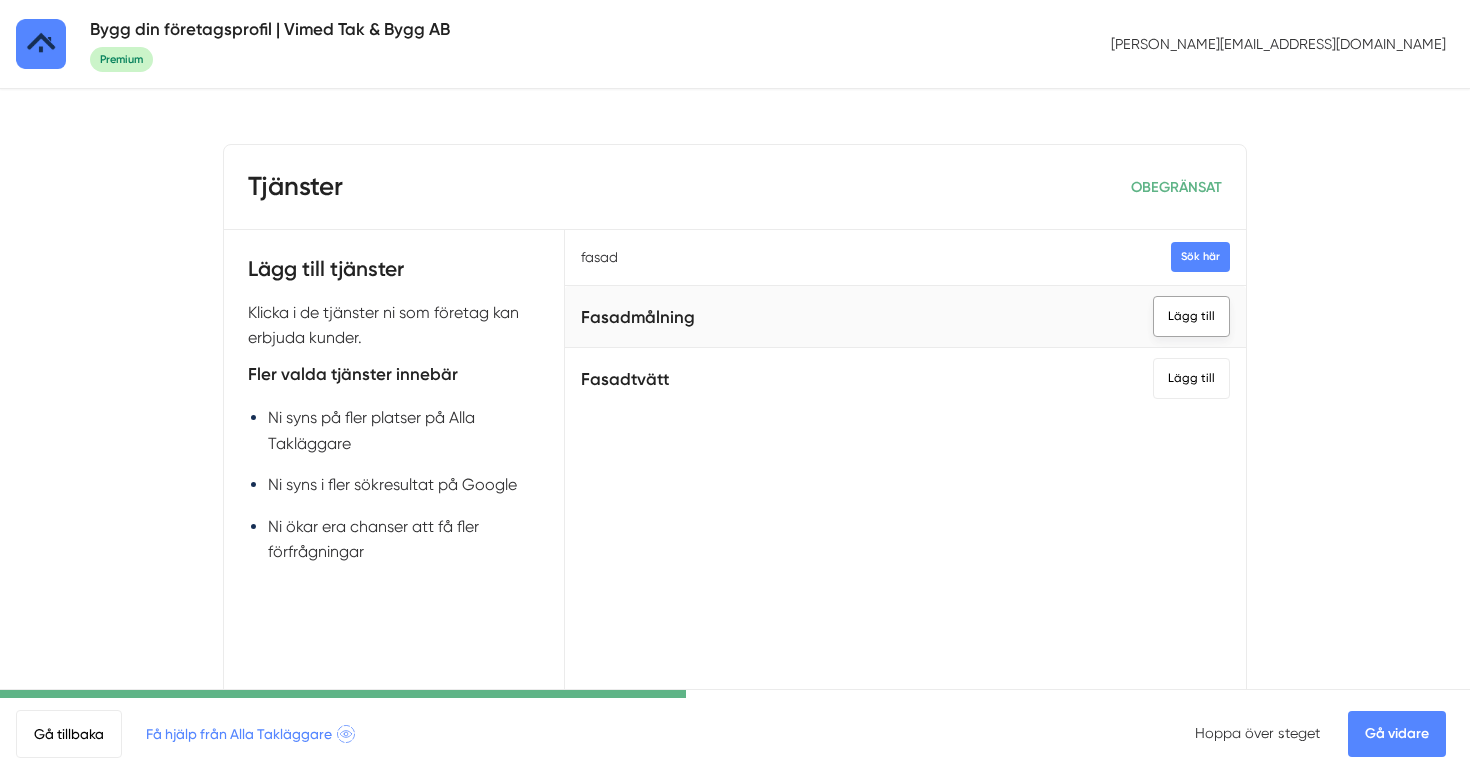 type on "fasad" 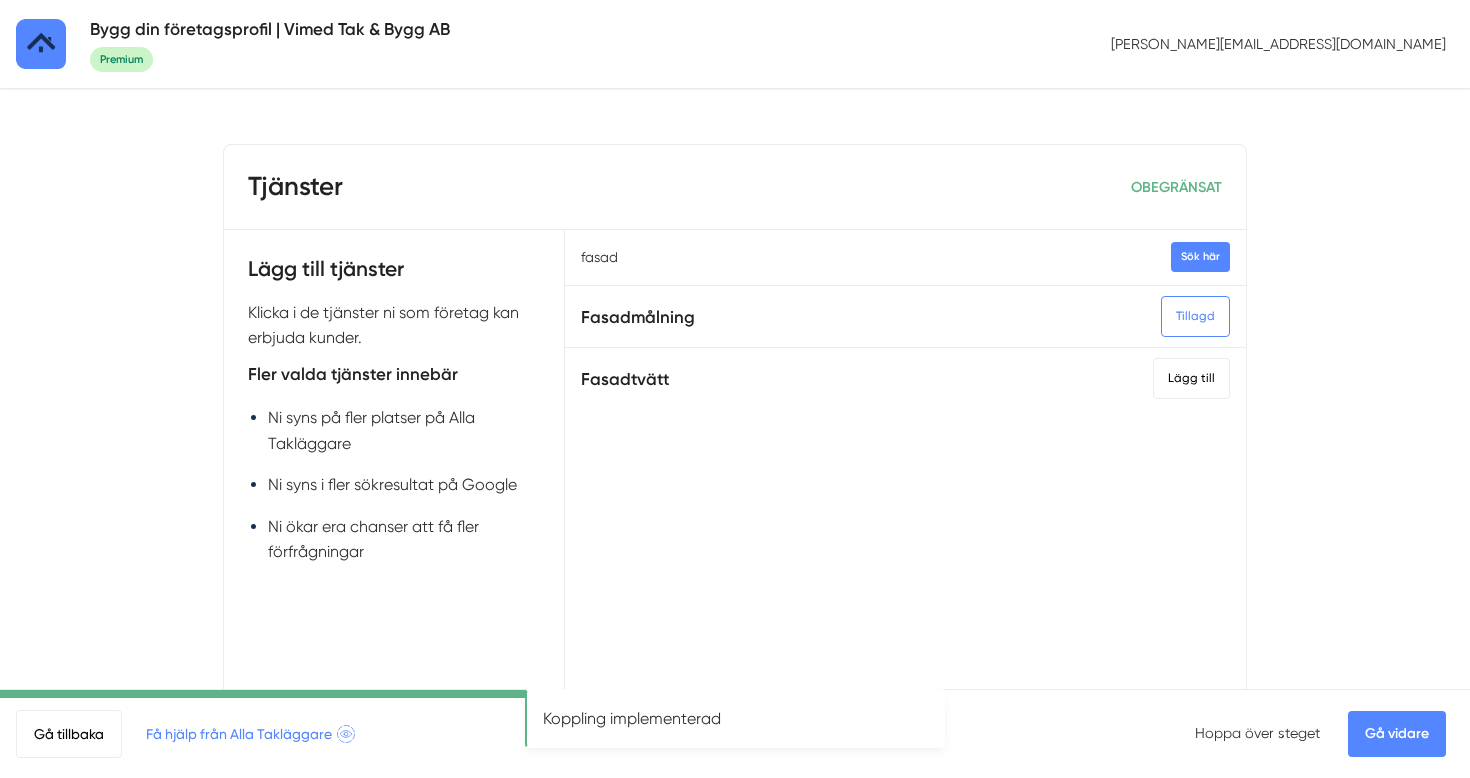 click on "Gå vidare" at bounding box center (1397, 734) 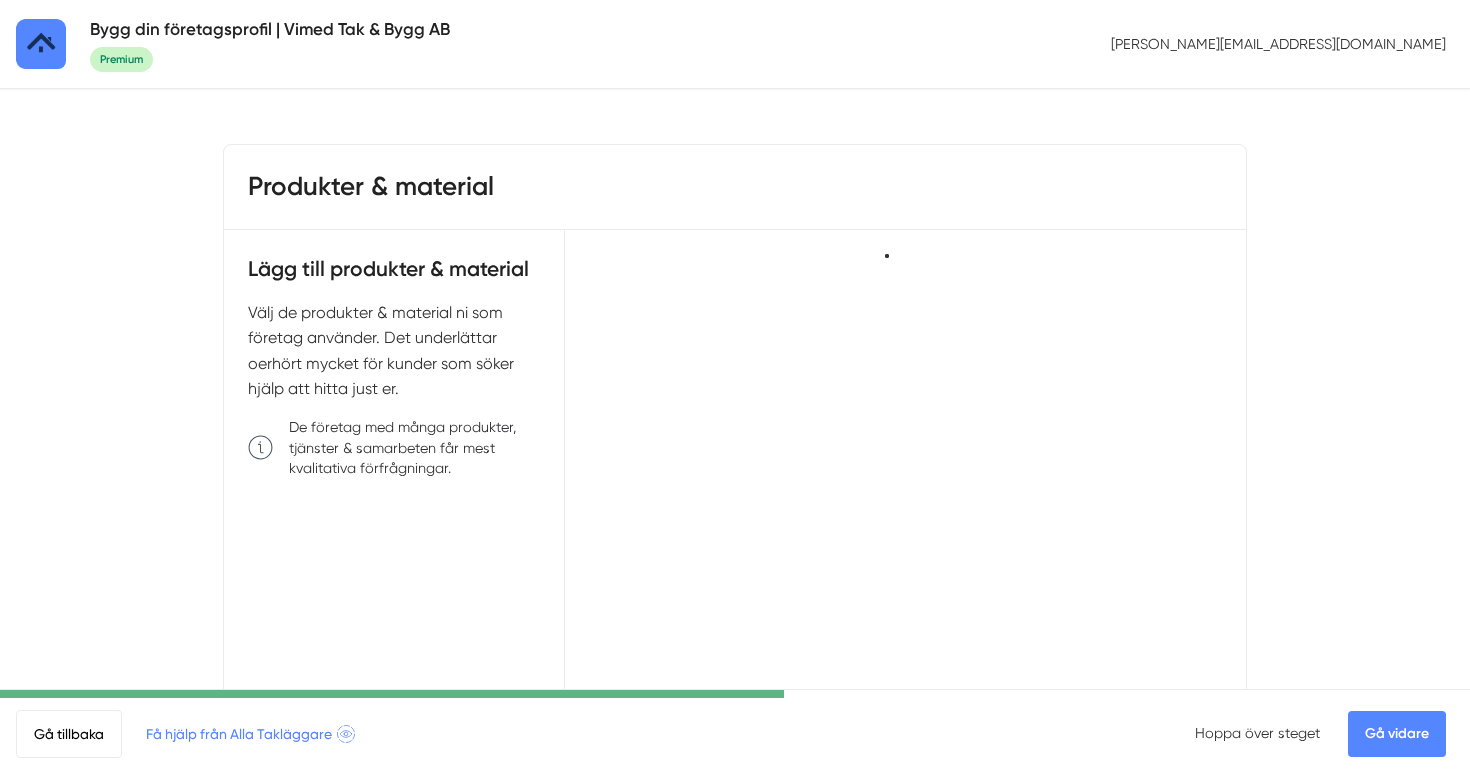 scroll, scrollTop: 0, scrollLeft: 0, axis: both 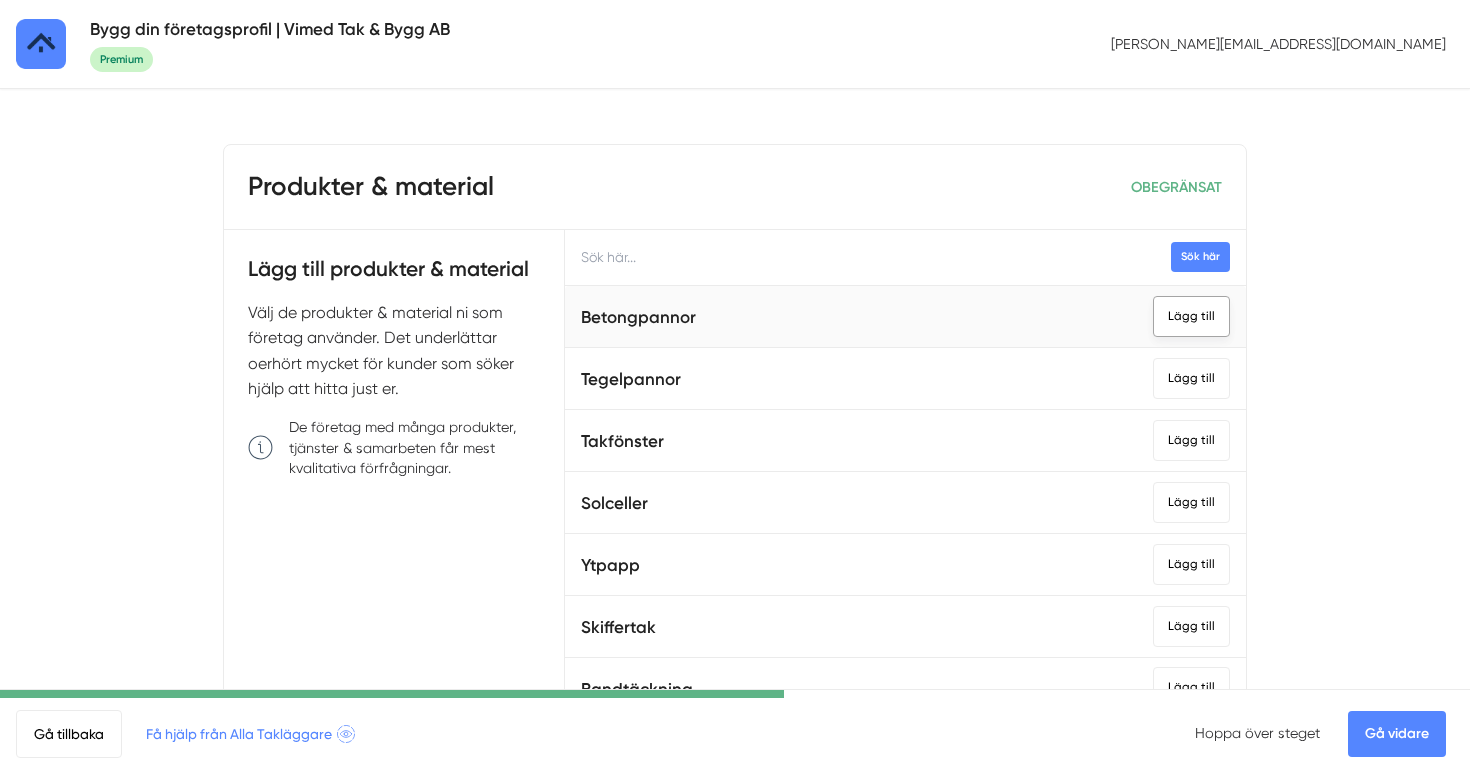 click on "Lägg till" at bounding box center [1191, 316] 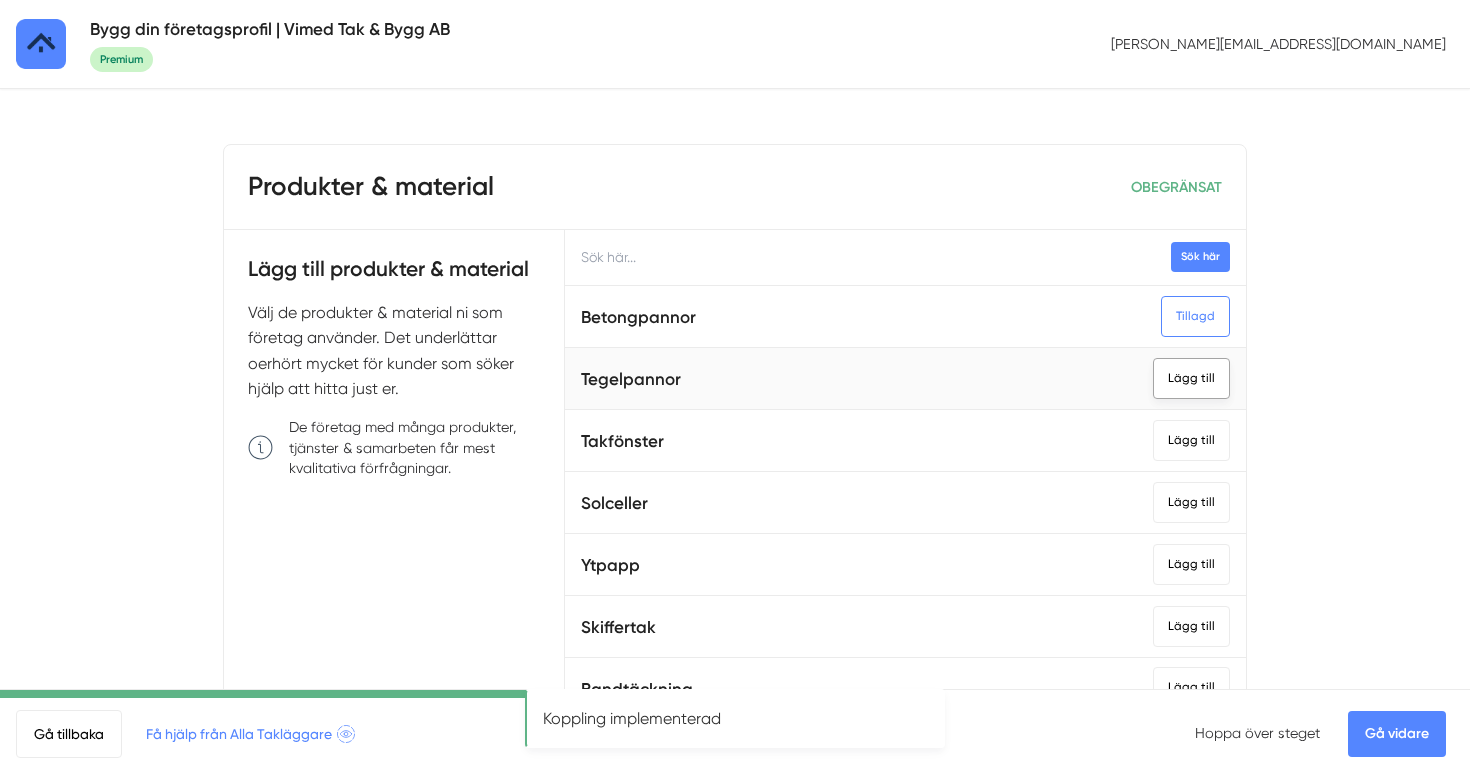 click on "Lägg till" at bounding box center [1191, 378] 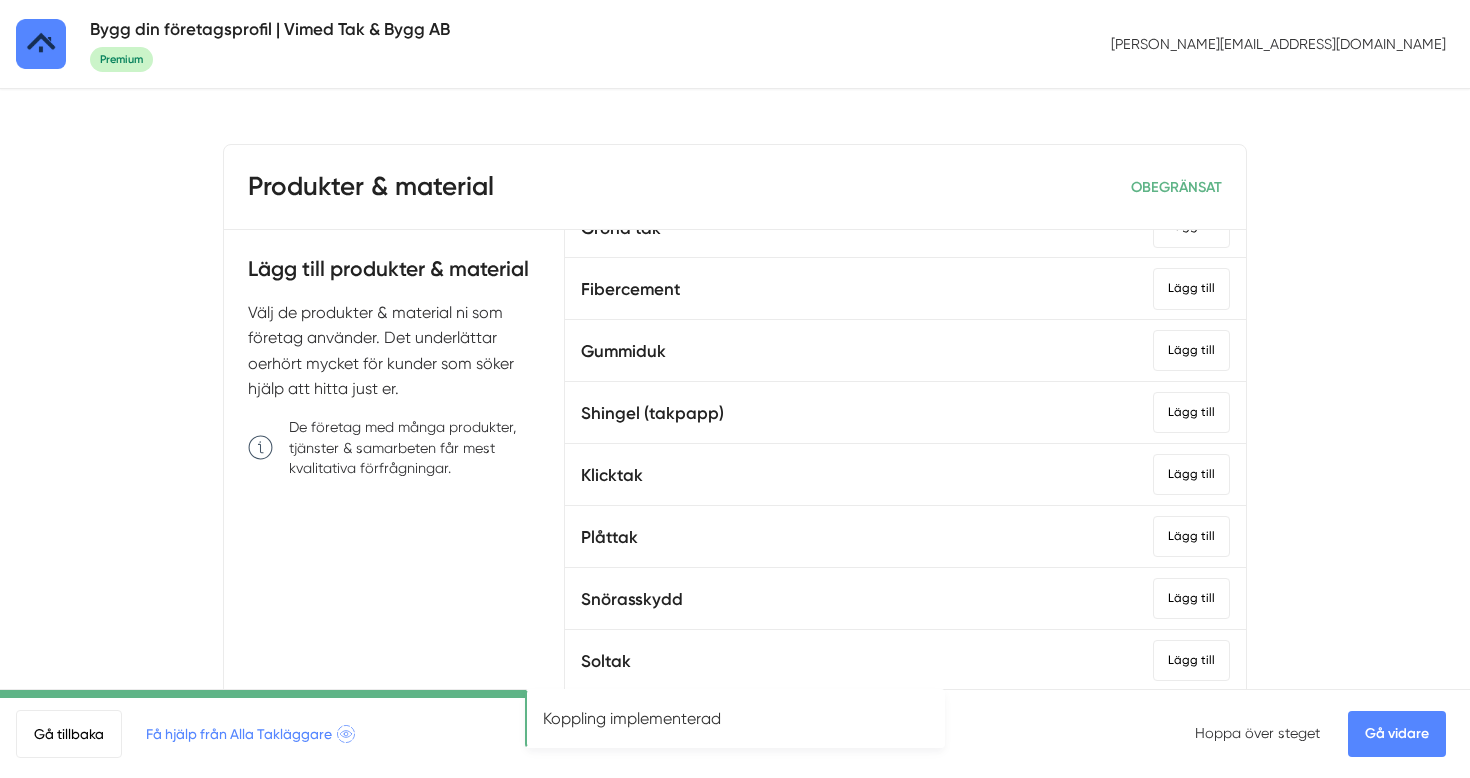 scroll, scrollTop: 525, scrollLeft: 0, axis: vertical 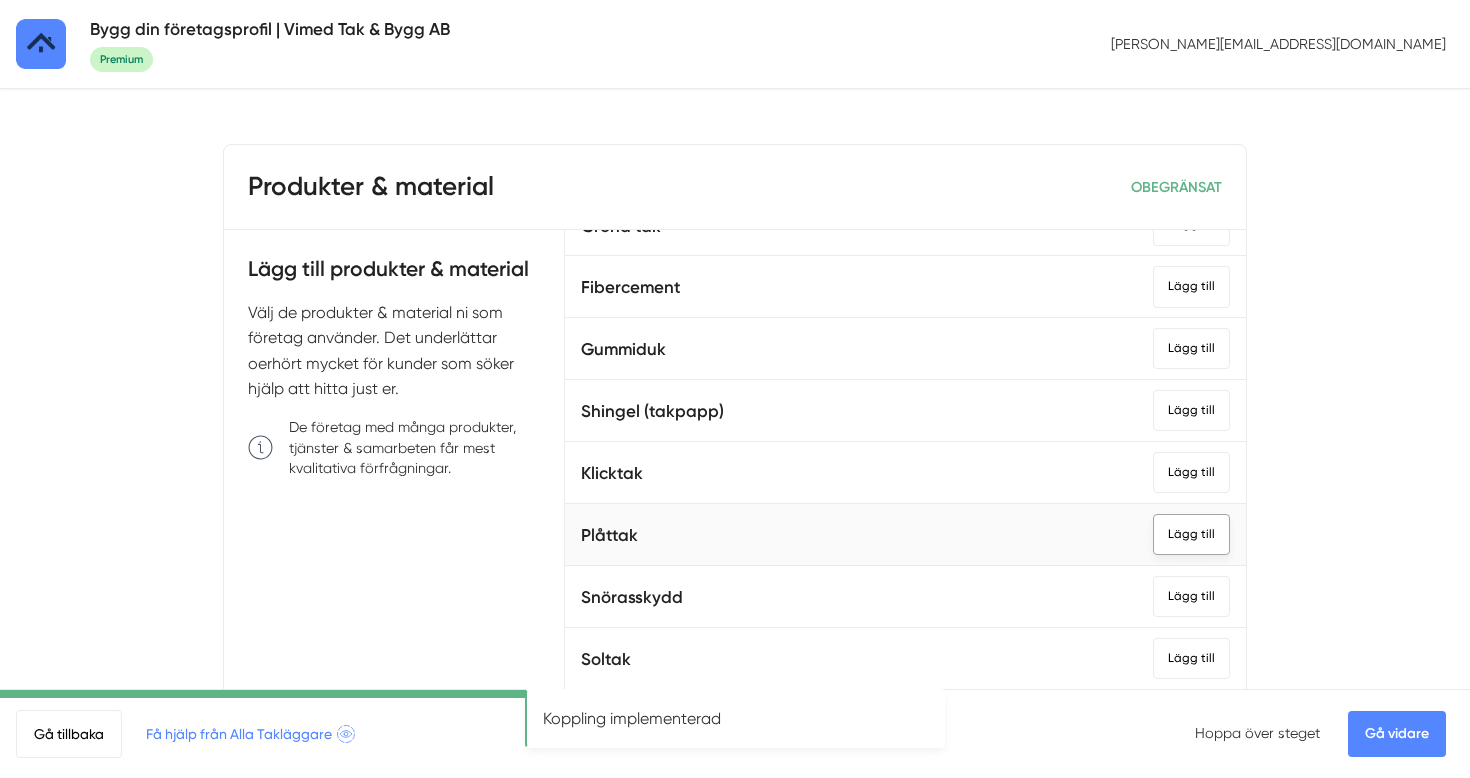 click on "Lägg till" at bounding box center [1191, 534] 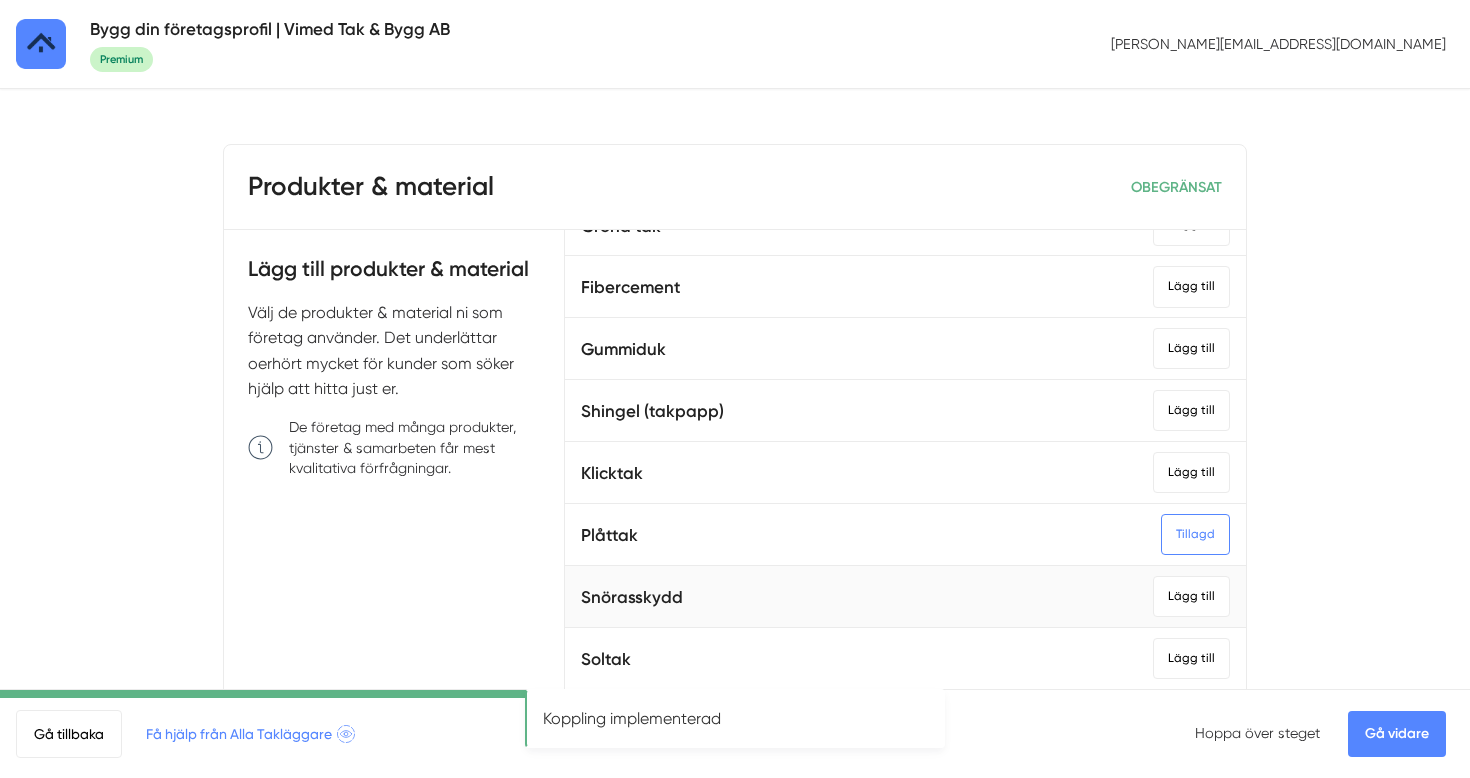 scroll, scrollTop: 647, scrollLeft: 0, axis: vertical 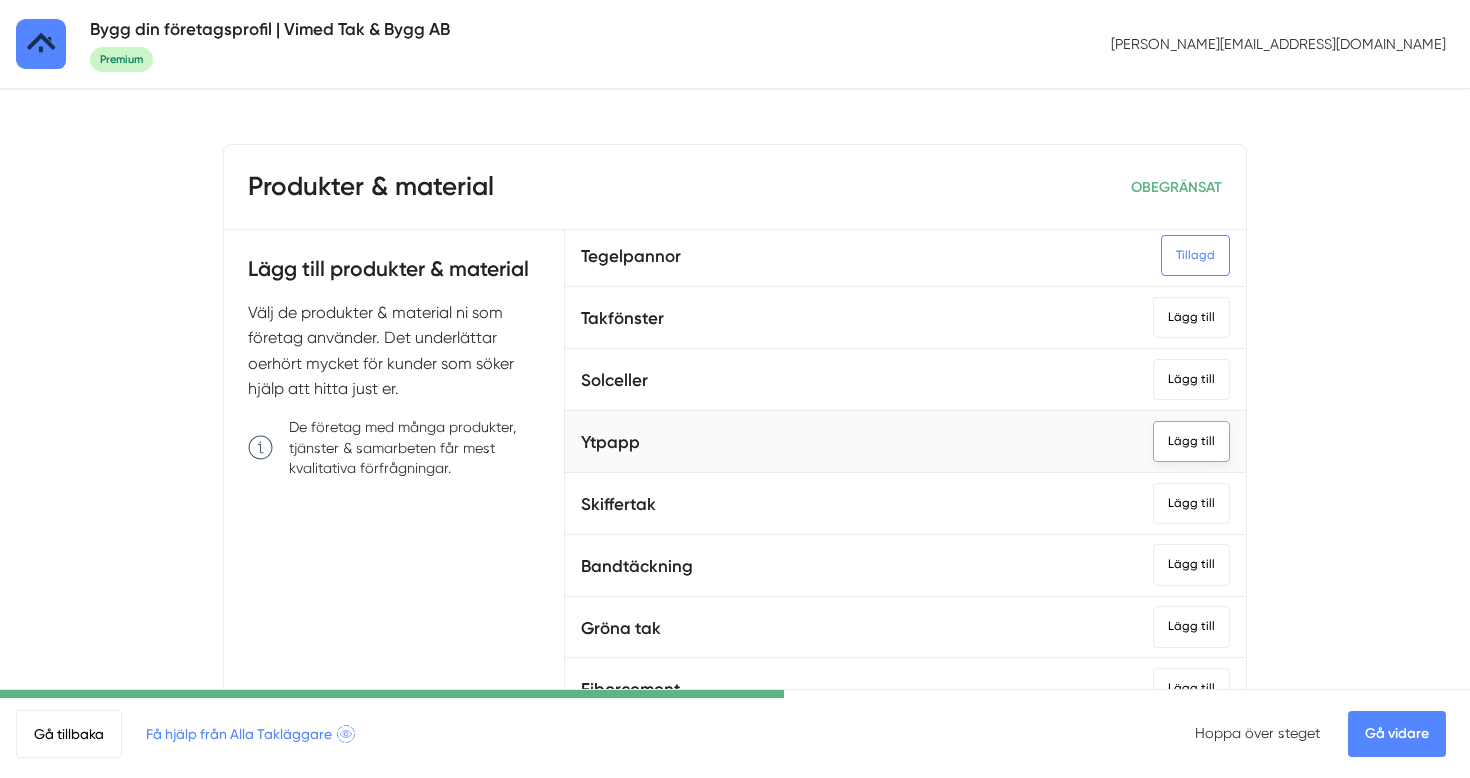 click on "Lägg till" at bounding box center [1191, 441] 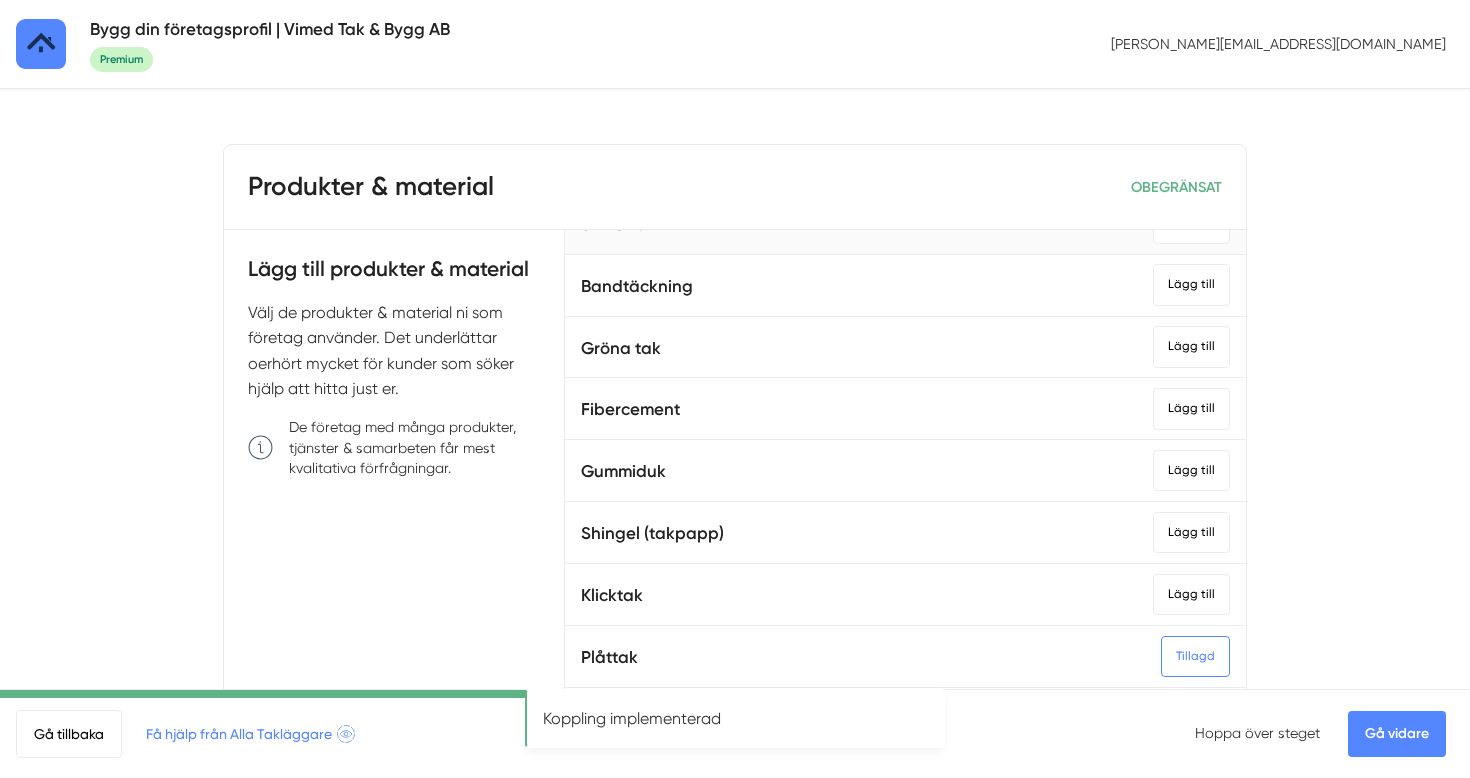 scroll, scrollTop: 391, scrollLeft: 0, axis: vertical 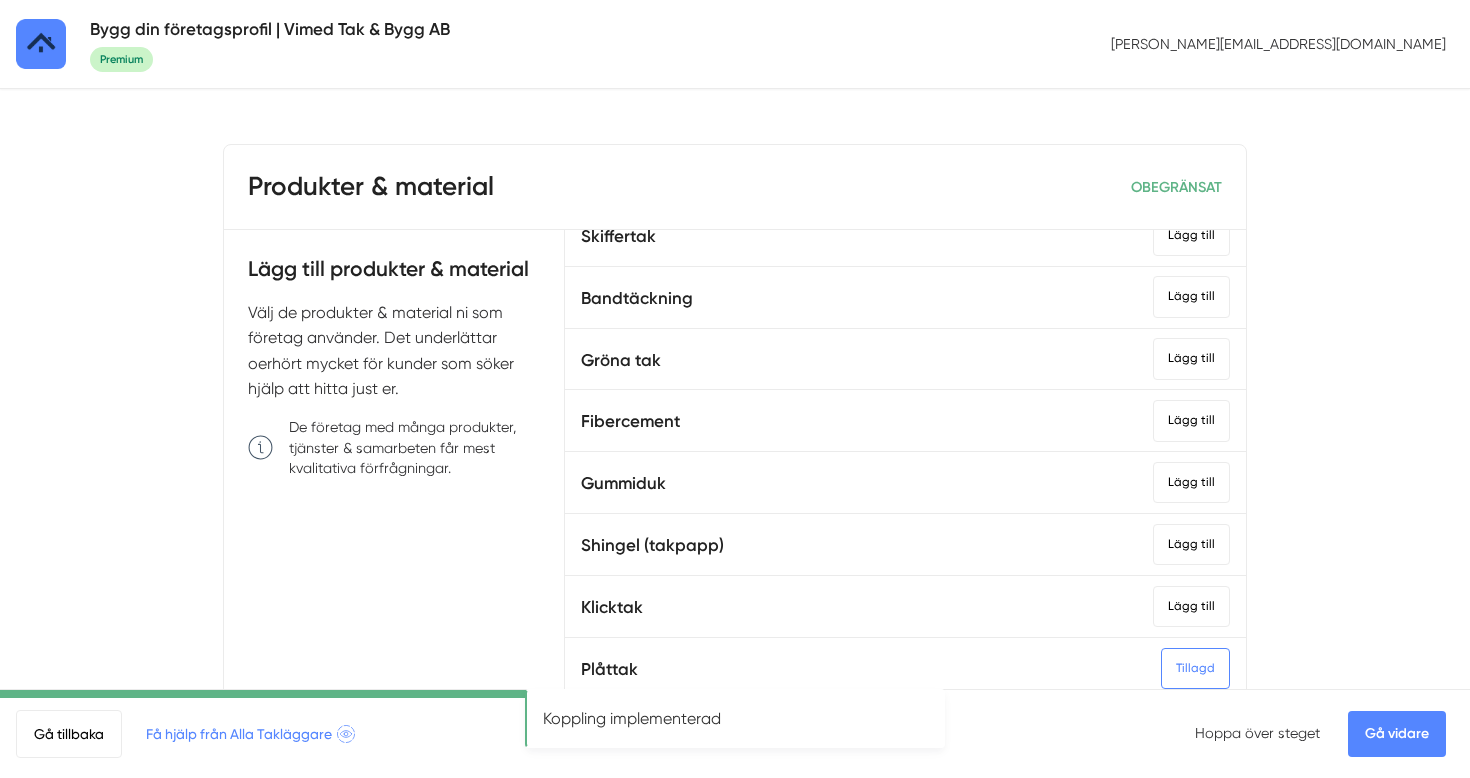 click on "Gå vidare" at bounding box center (1397, 734) 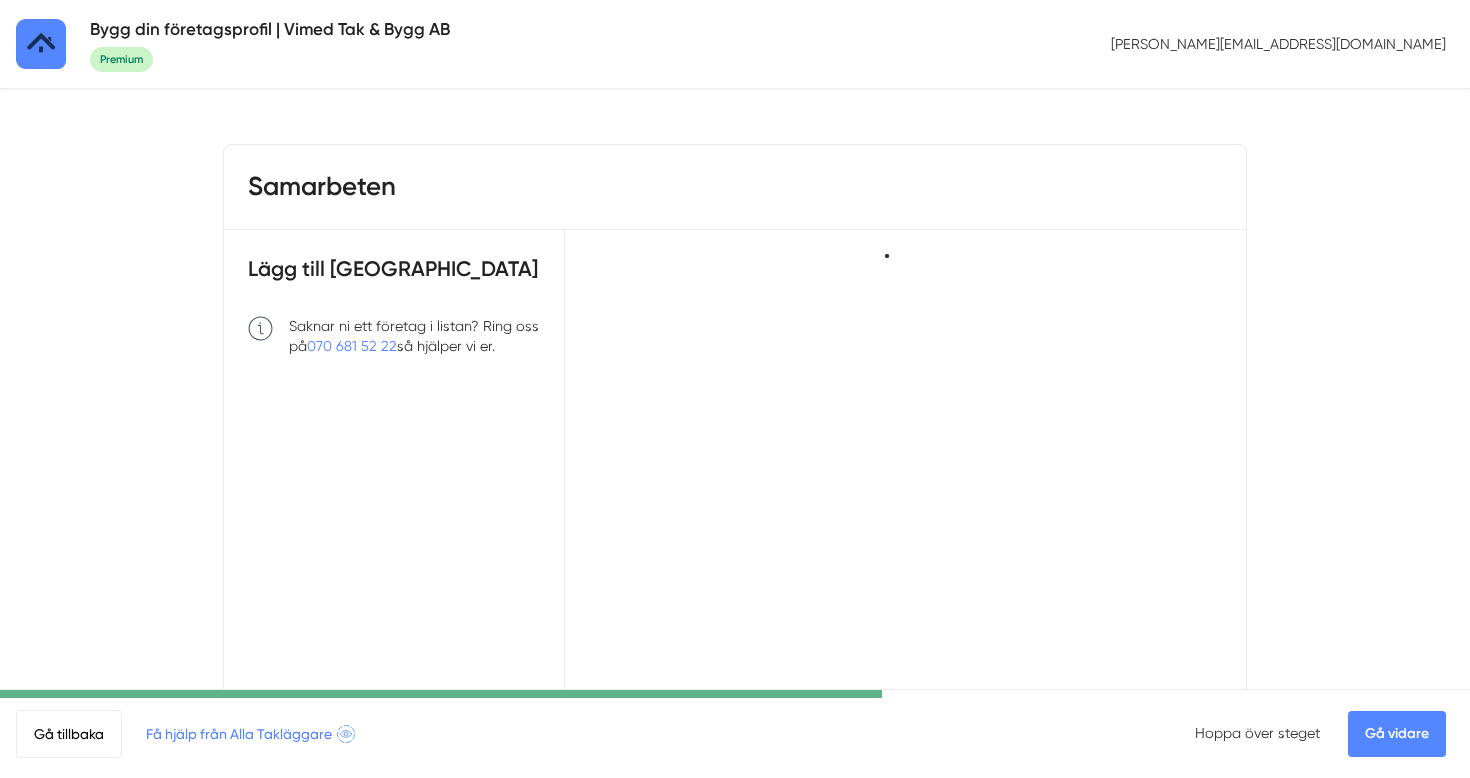scroll, scrollTop: 0, scrollLeft: 0, axis: both 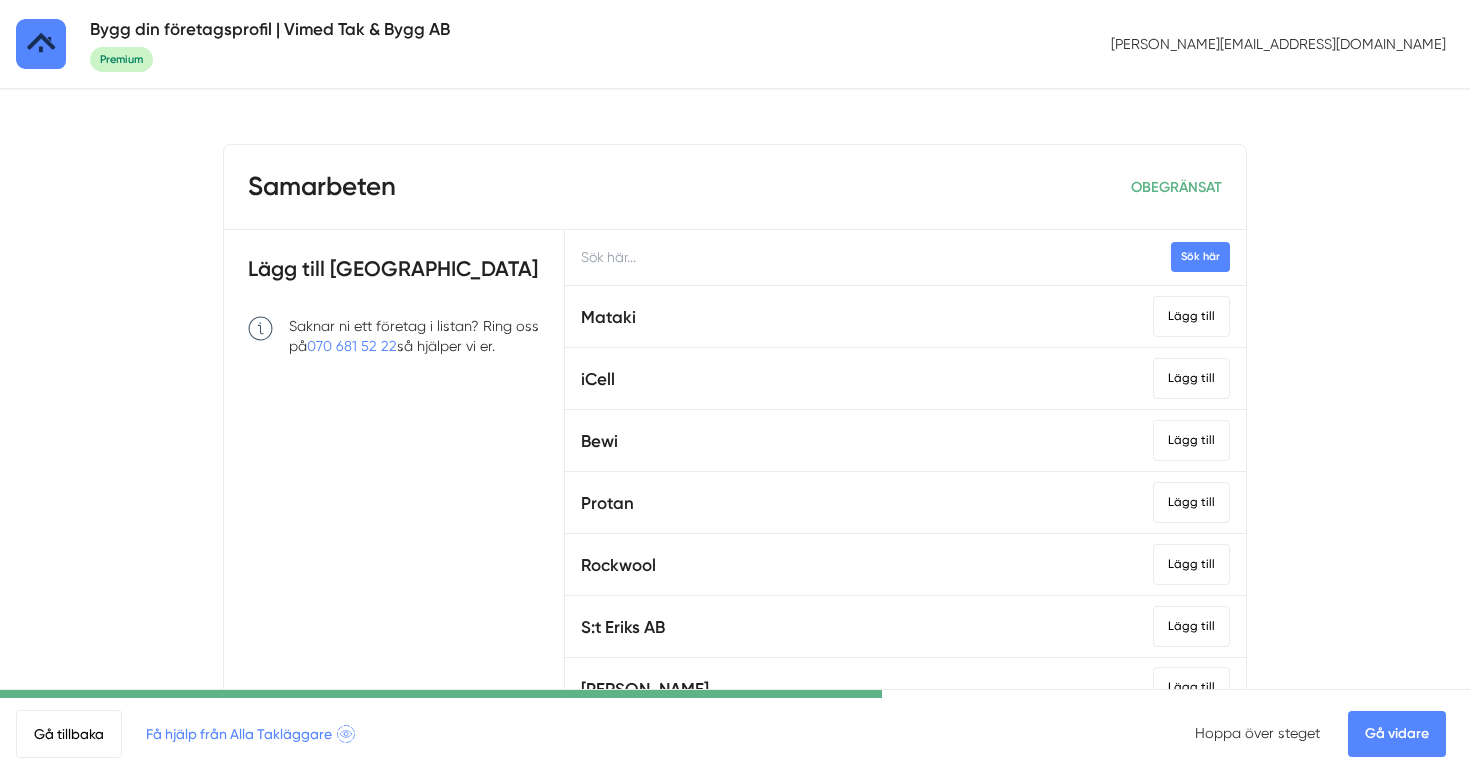 click on "Hoppa över steget
Gå vidare" at bounding box center [1324, 734] 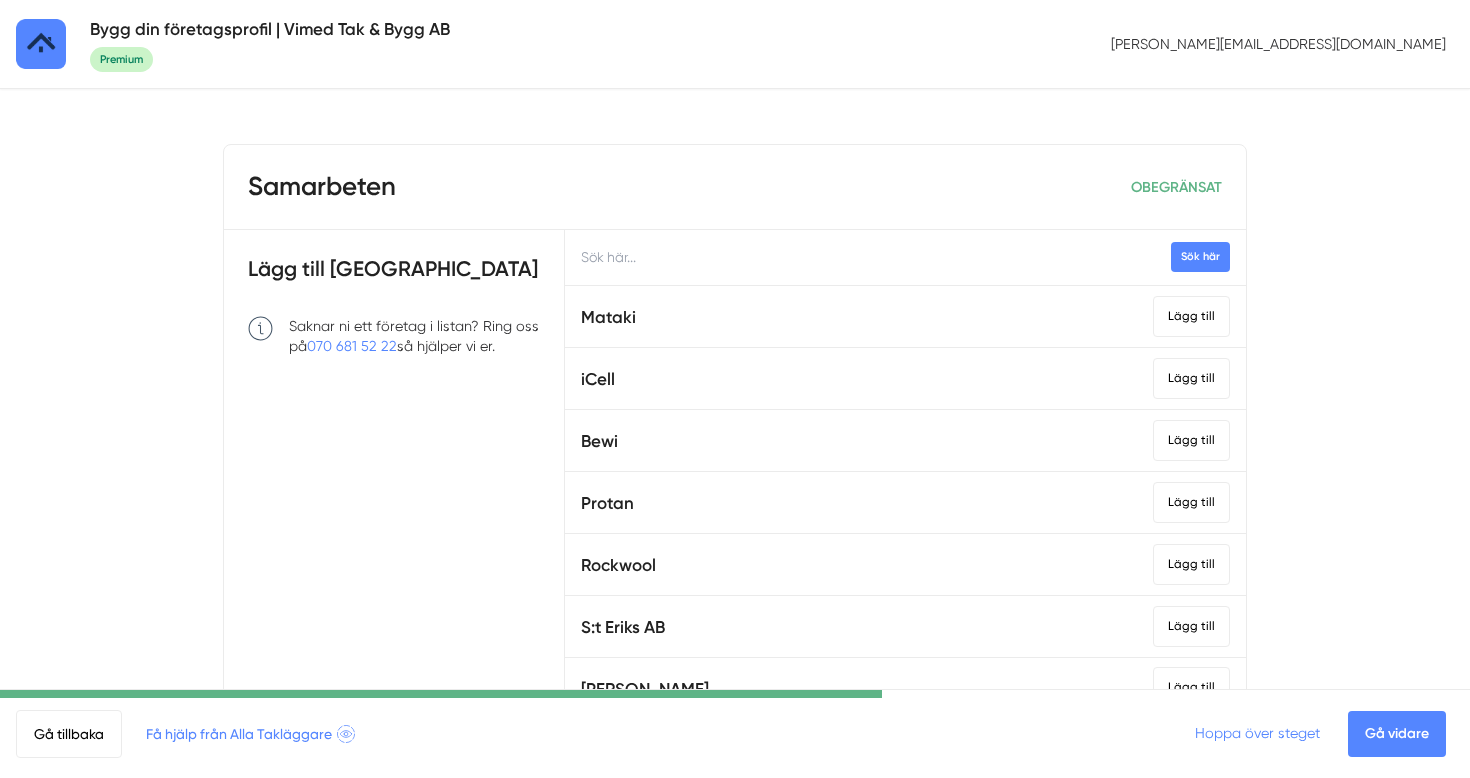 click on "Hoppa över steget" at bounding box center (1257, 733) 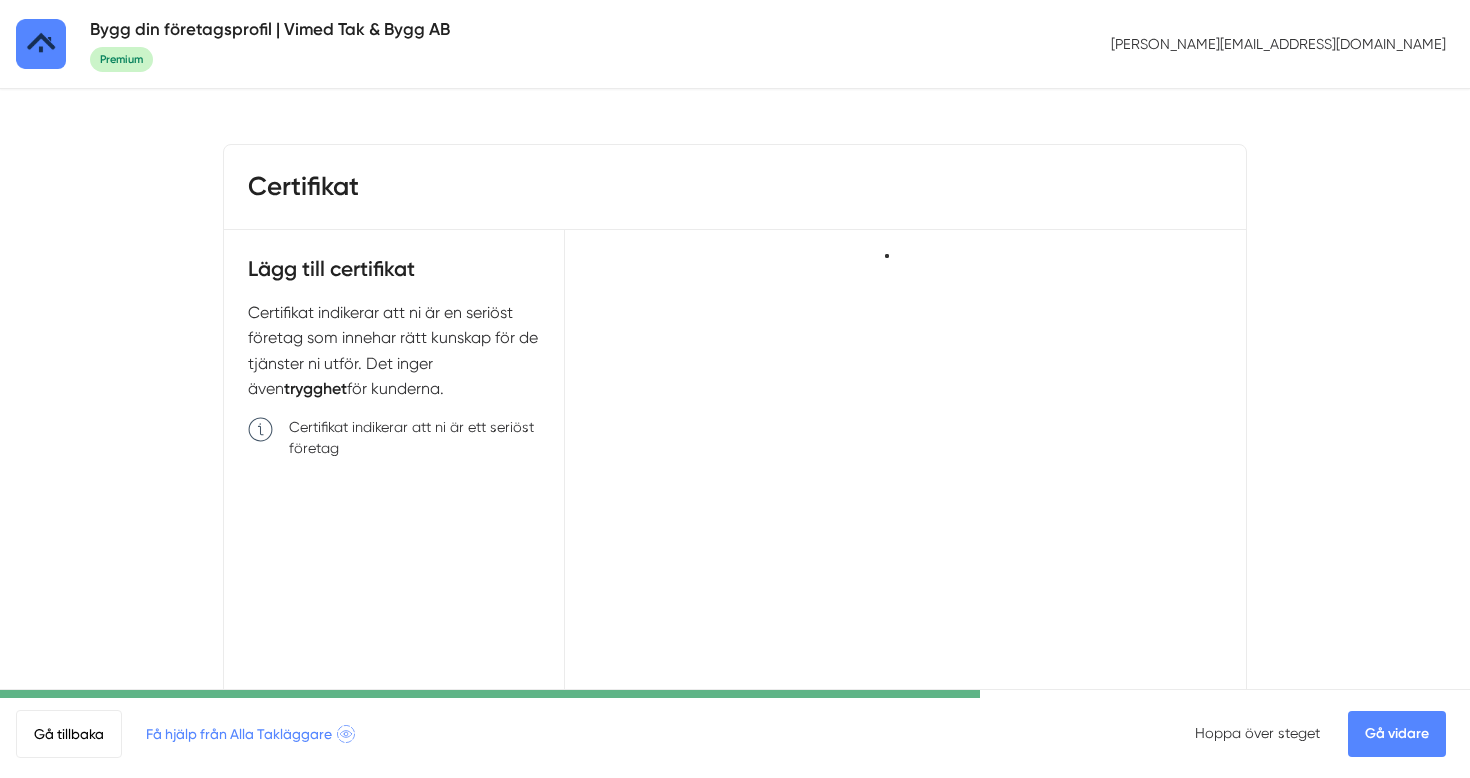 scroll, scrollTop: 0, scrollLeft: 0, axis: both 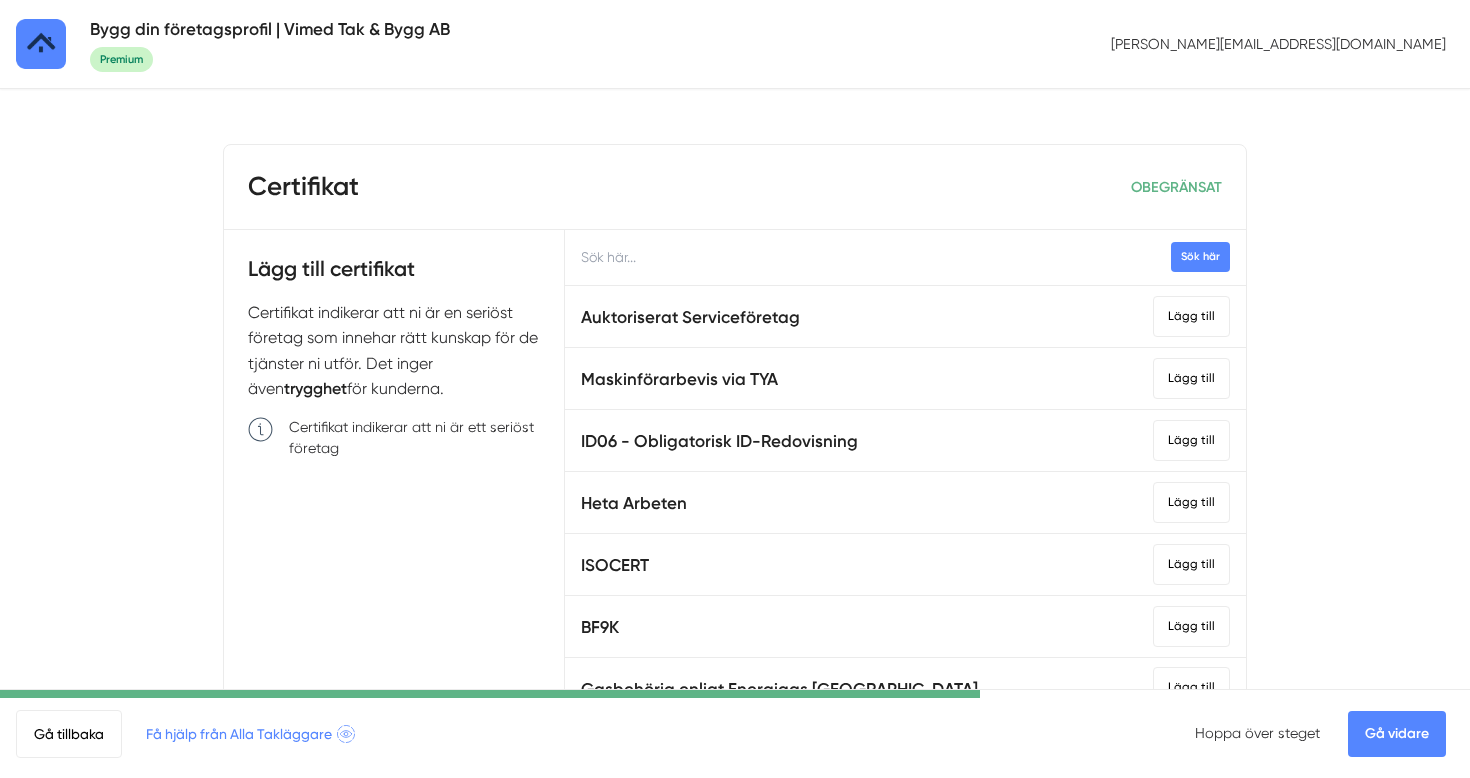 click on "Hoppa över steget" at bounding box center [1257, 733] 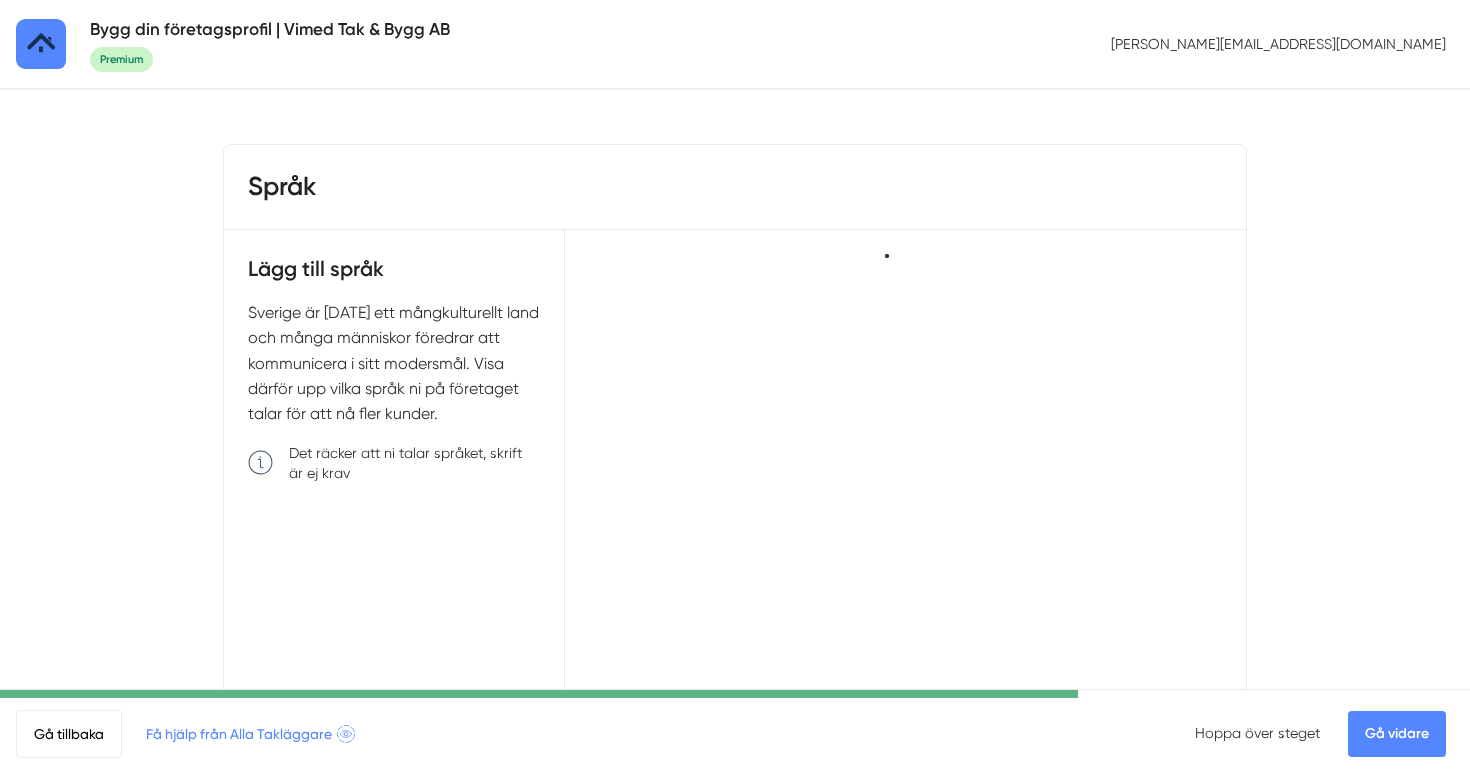 scroll, scrollTop: 0, scrollLeft: 0, axis: both 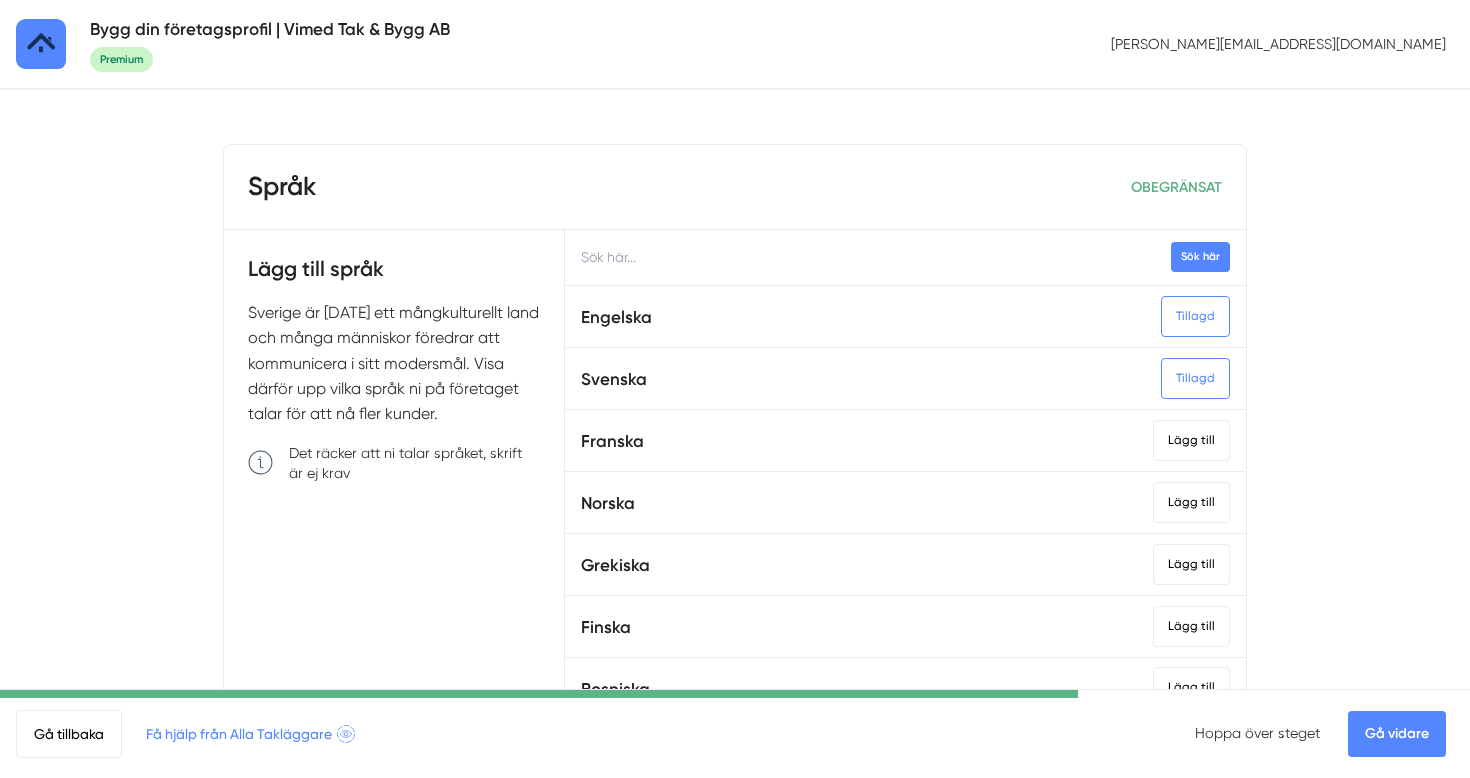 click on "Hoppa över steget" at bounding box center [1257, 733] 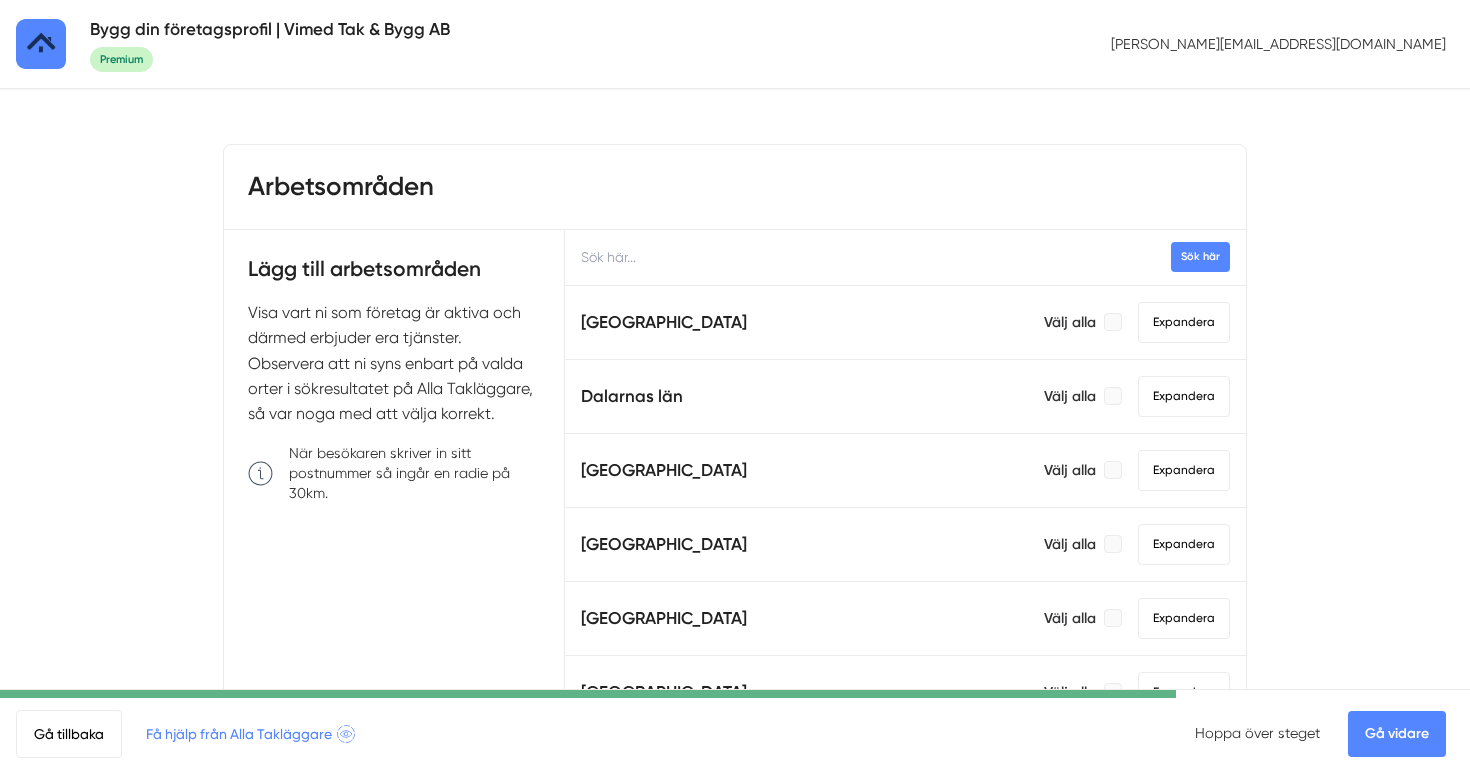 scroll, scrollTop: 0, scrollLeft: 0, axis: both 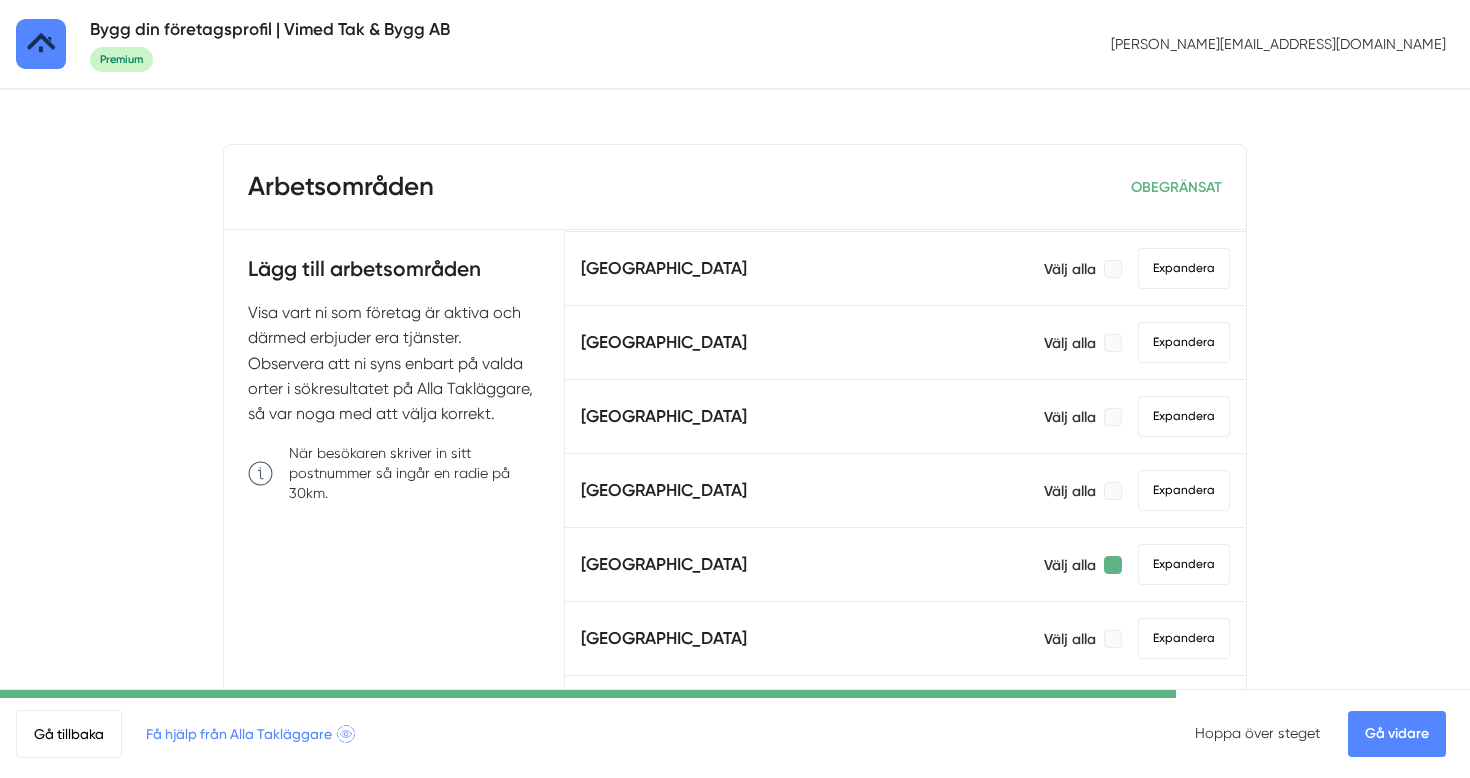 click at bounding box center (1113, 565) 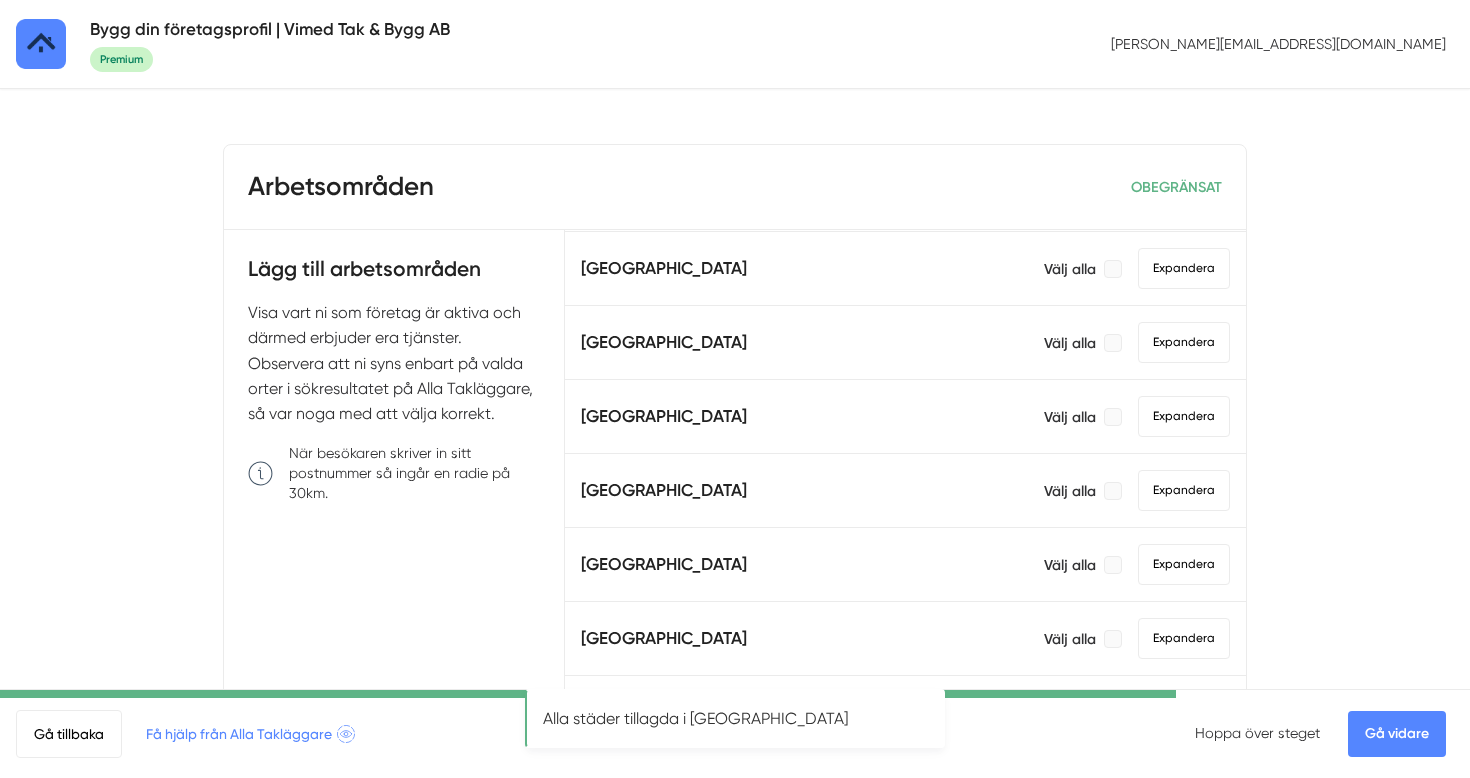 click on "Gå vidare" at bounding box center [1397, 734] 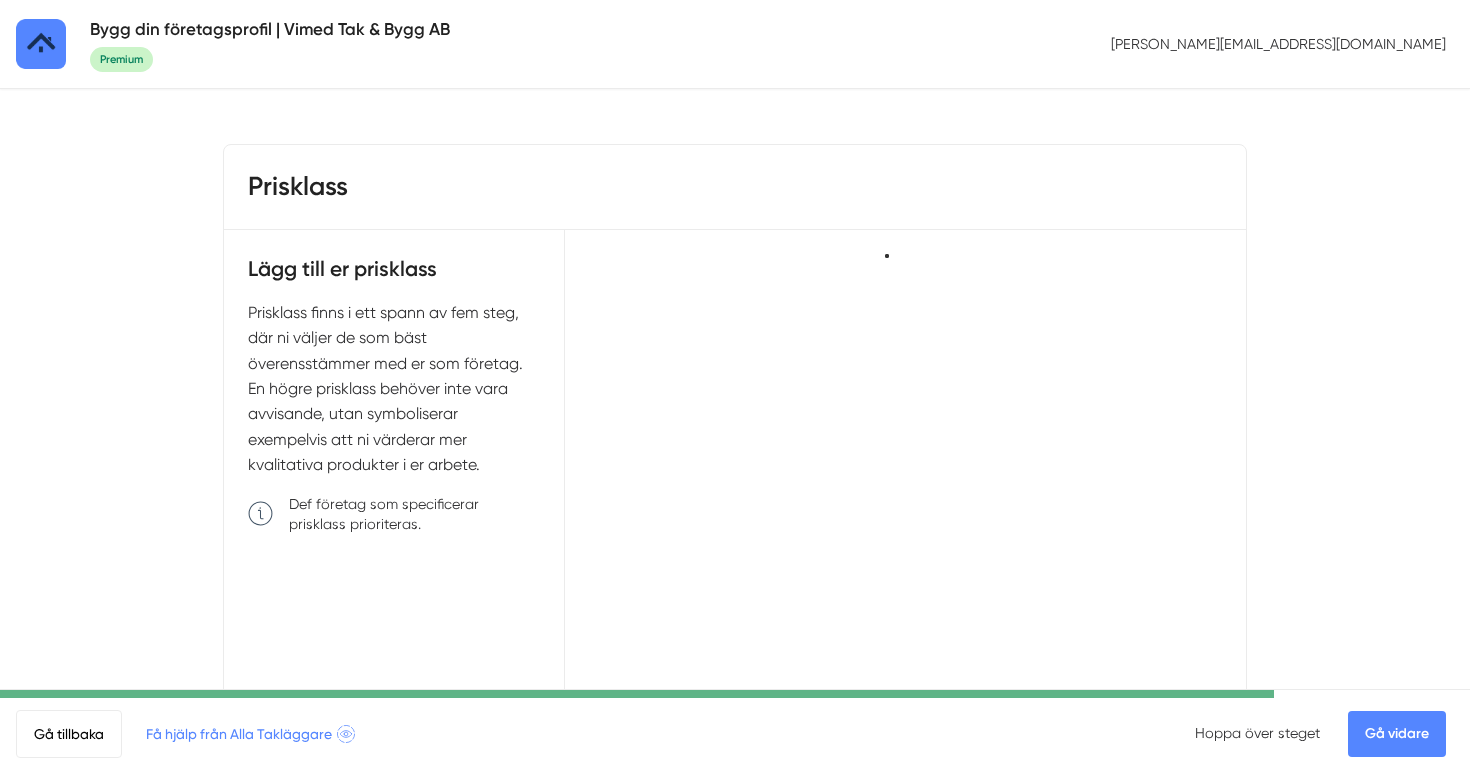 scroll, scrollTop: 0, scrollLeft: 0, axis: both 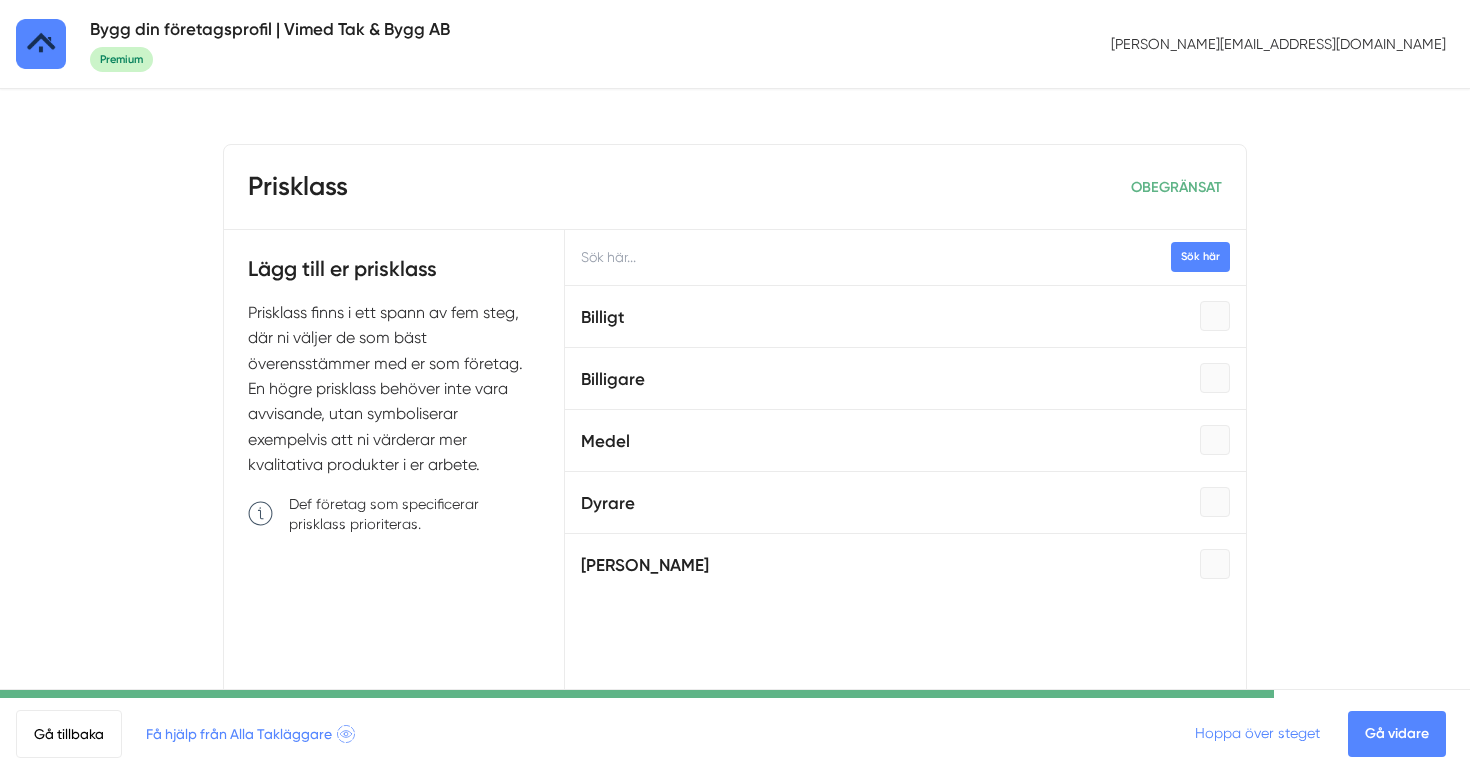 click on "Hoppa över steget" at bounding box center (1257, 733) 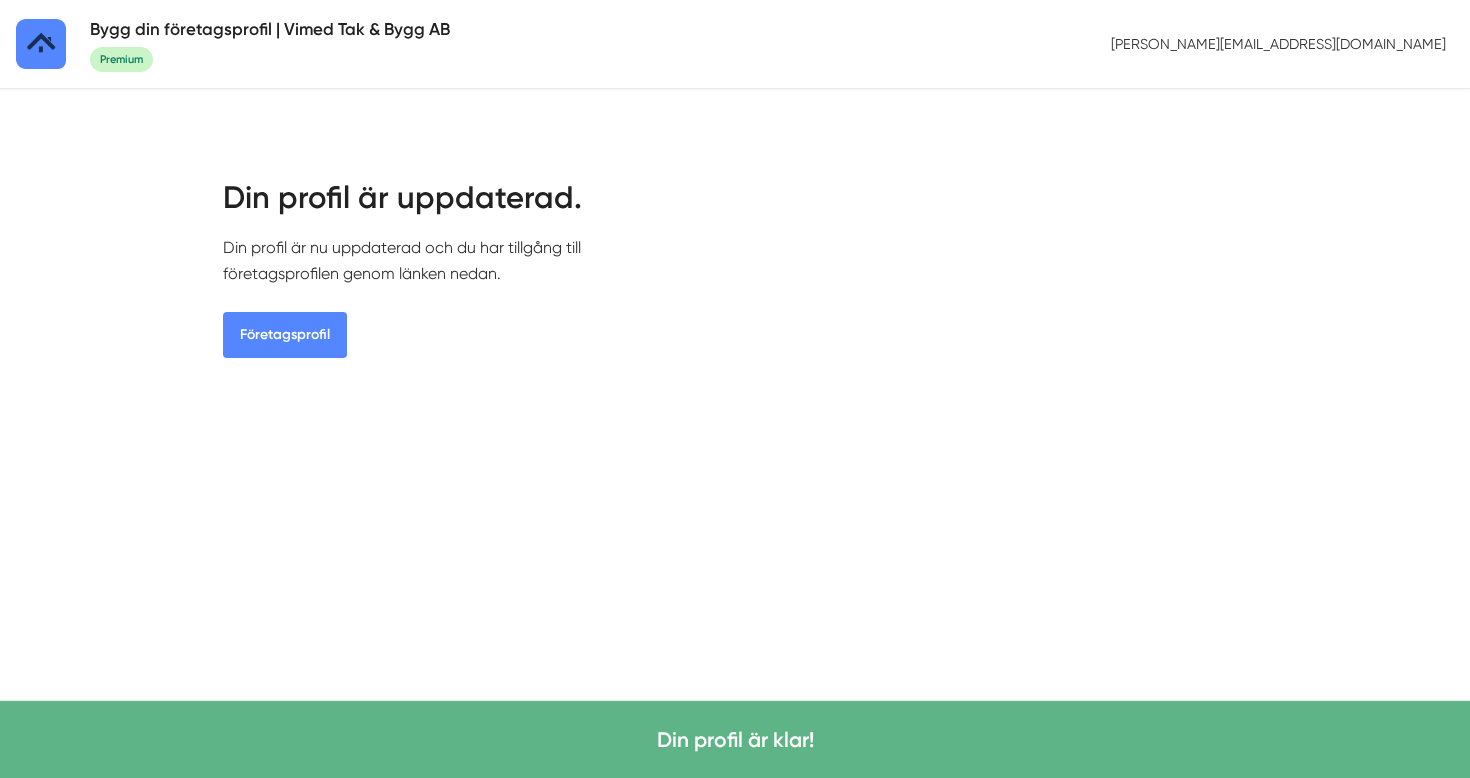 scroll, scrollTop: 0, scrollLeft: 0, axis: both 